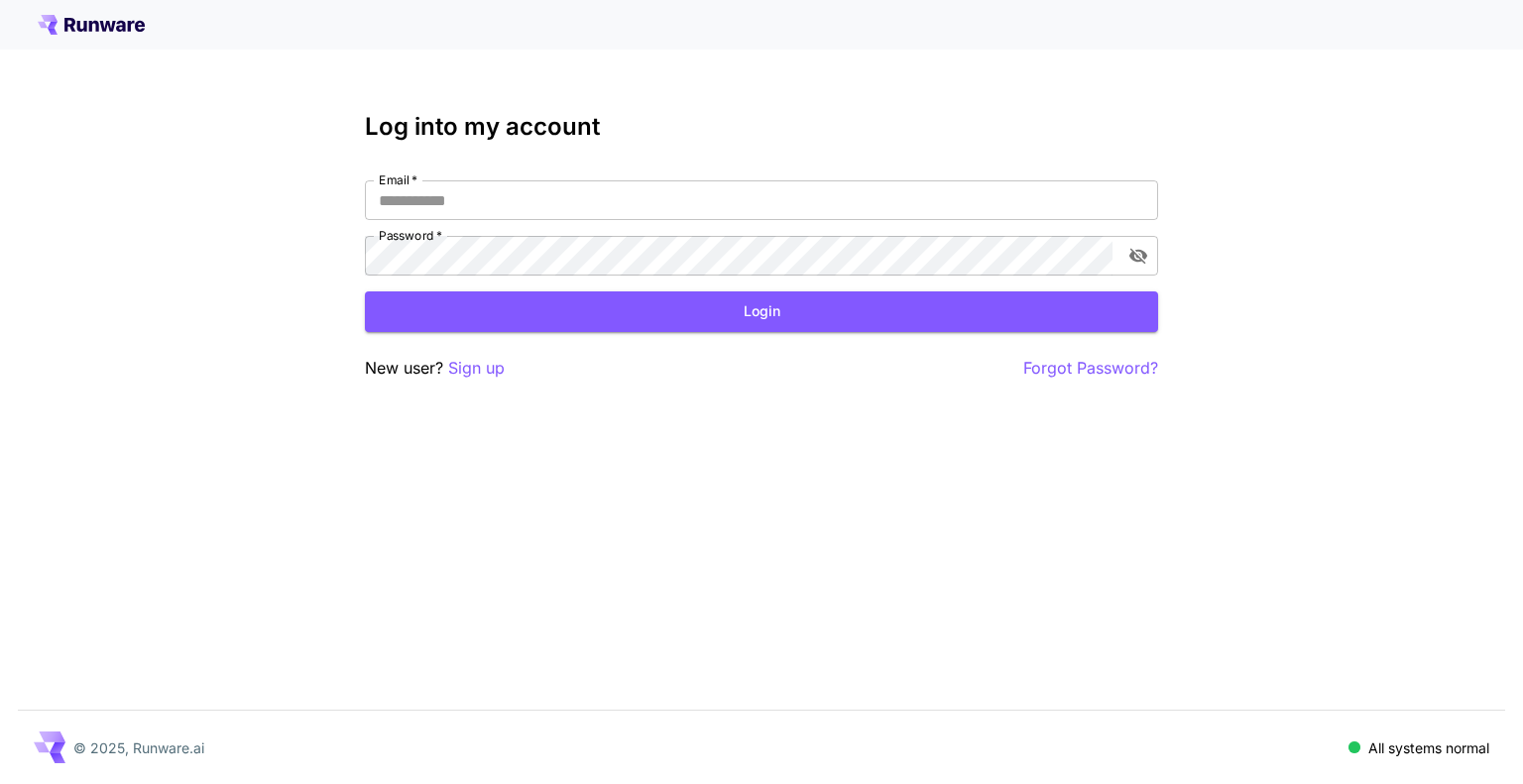 scroll, scrollTop: 0, scrollLeft: 0, axis: both 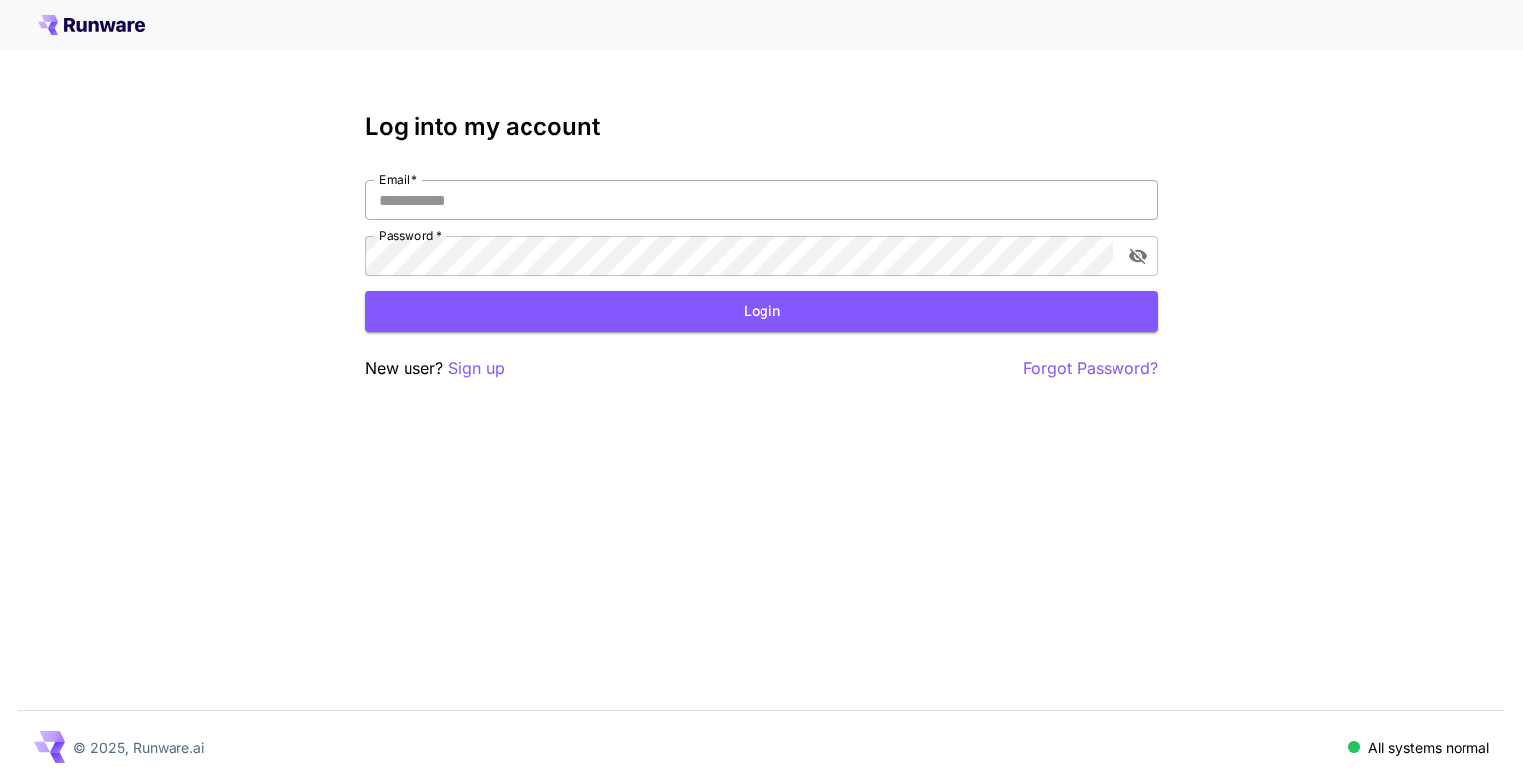 click on "Email   *" at bounding box center (762, 200) 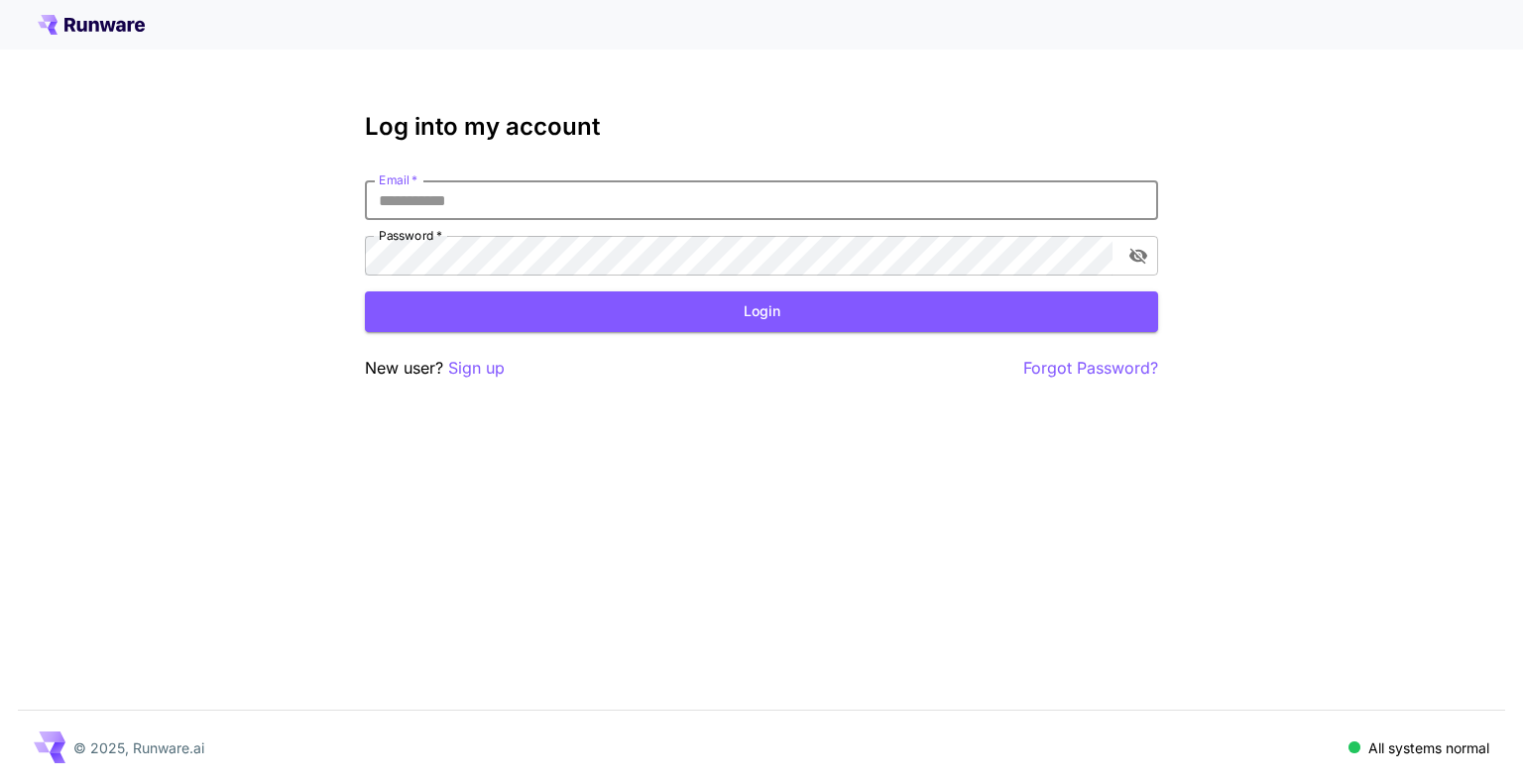 click on "Email   *" at bounding box center [762, 200] 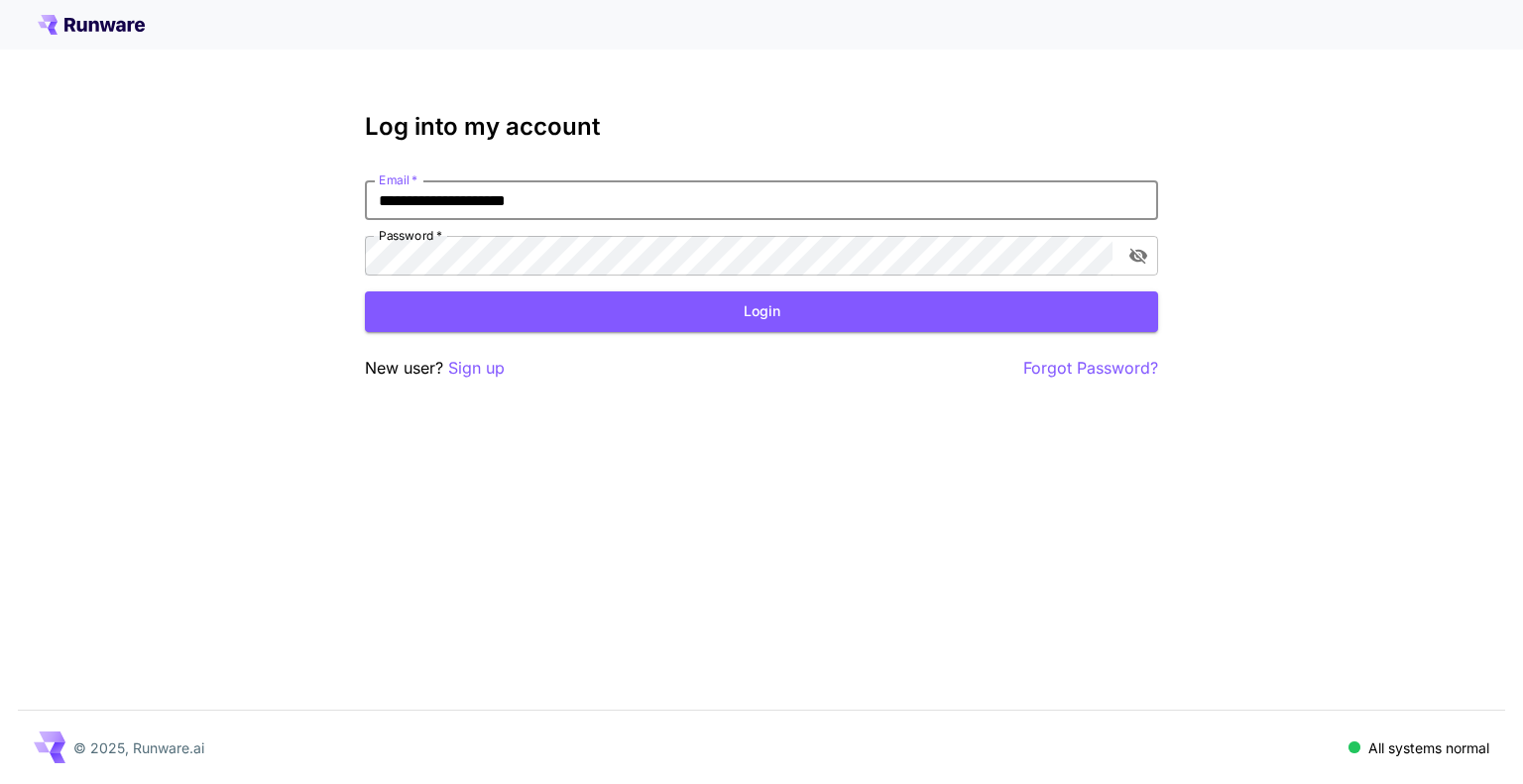 type on "**********" 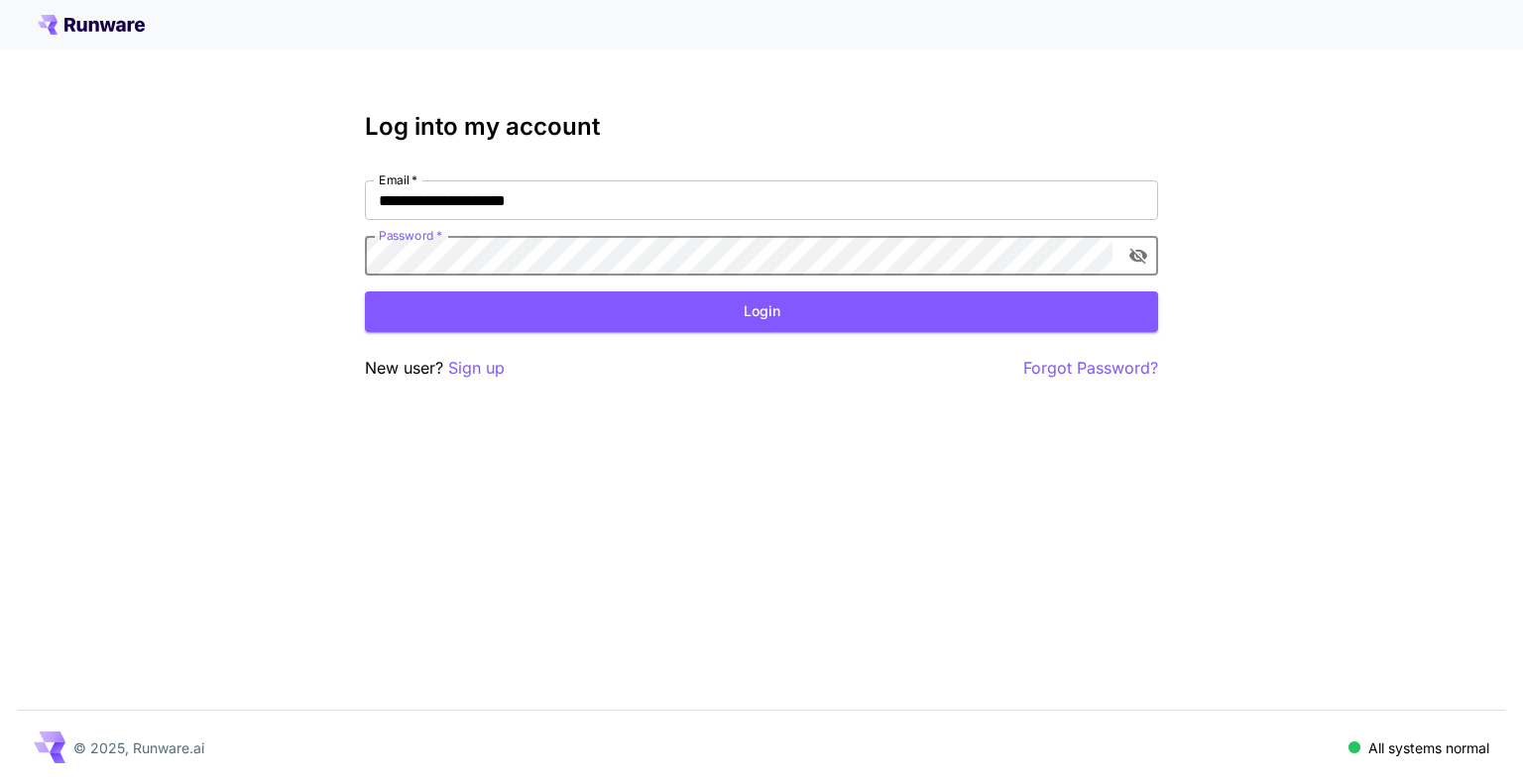click on "Login" at bounding box center (762, 311) 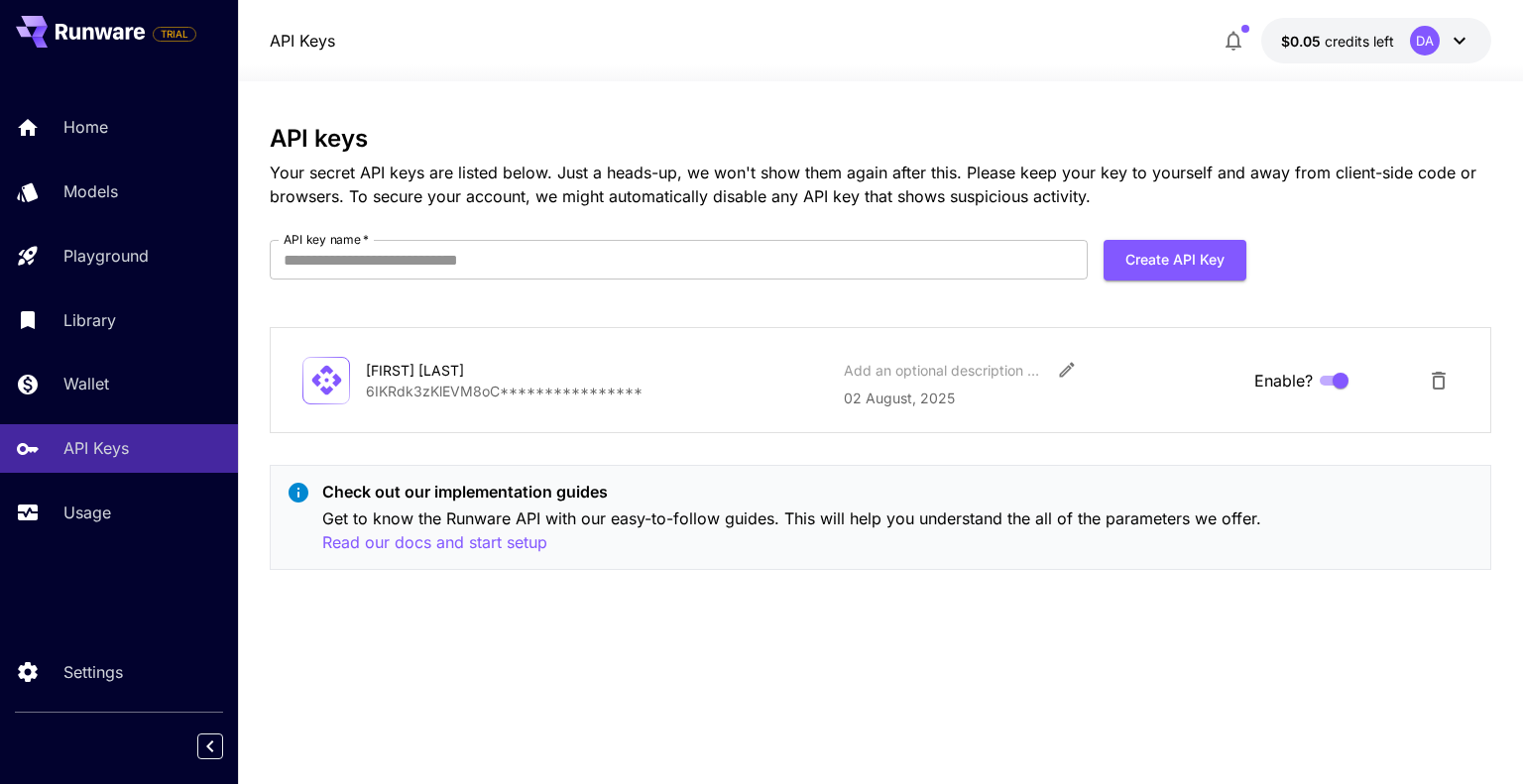 click on "**********" at bounding box center [597, 391] 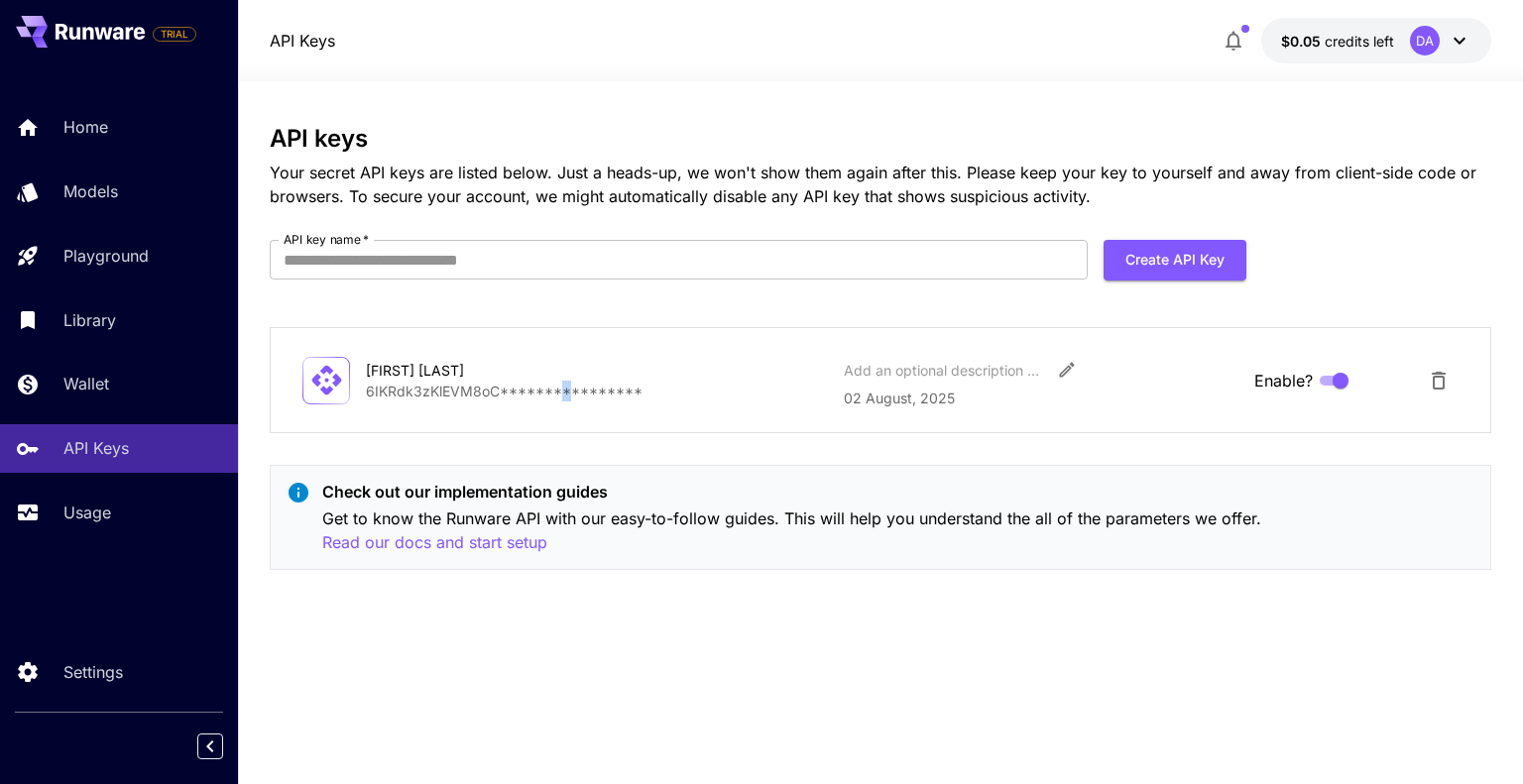 click on "**********" at bounding box center (597, 391) 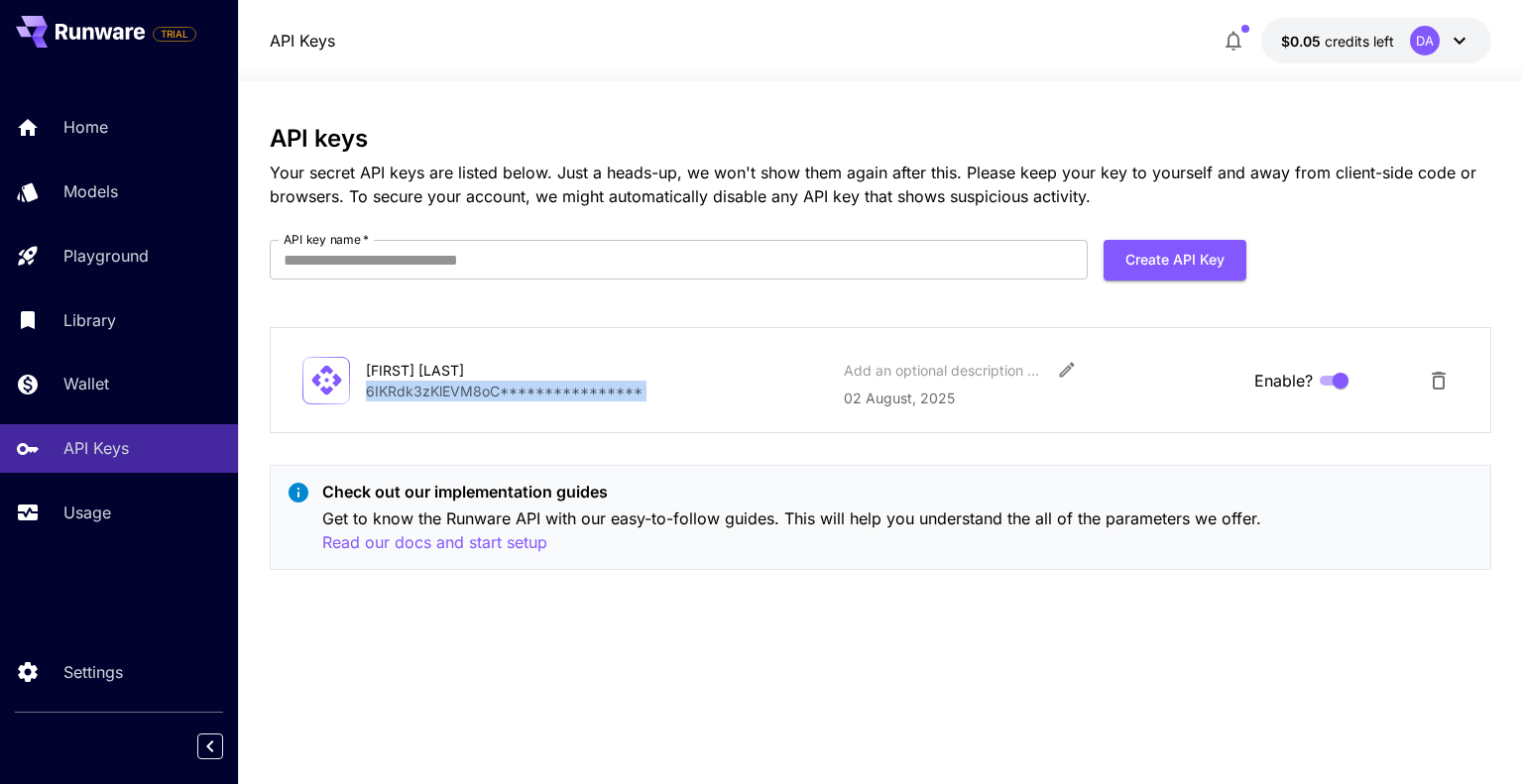 click on "**********" at bounding box center (597, 391) 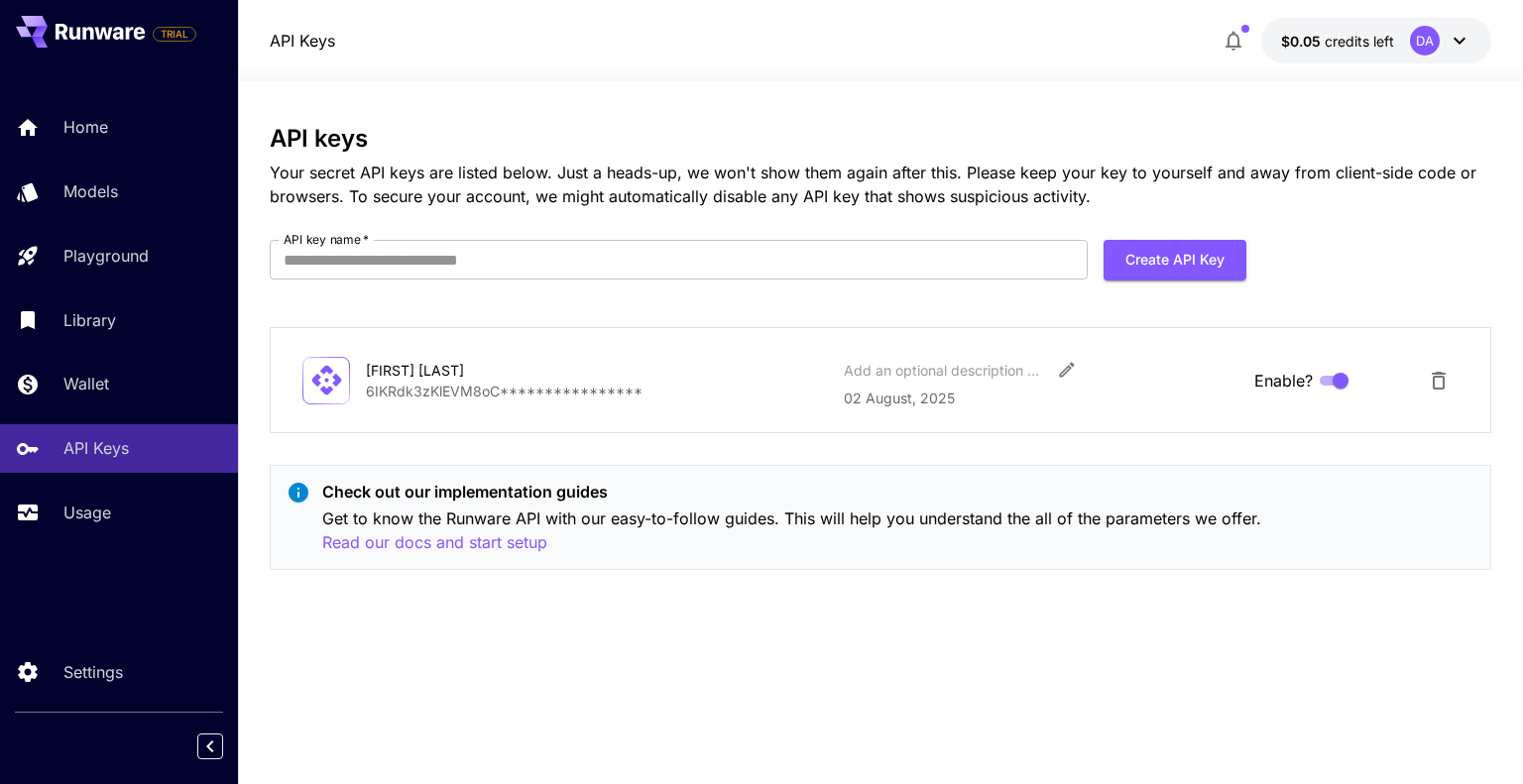 click on "Dina Akk" at bounding box center (465, 370) 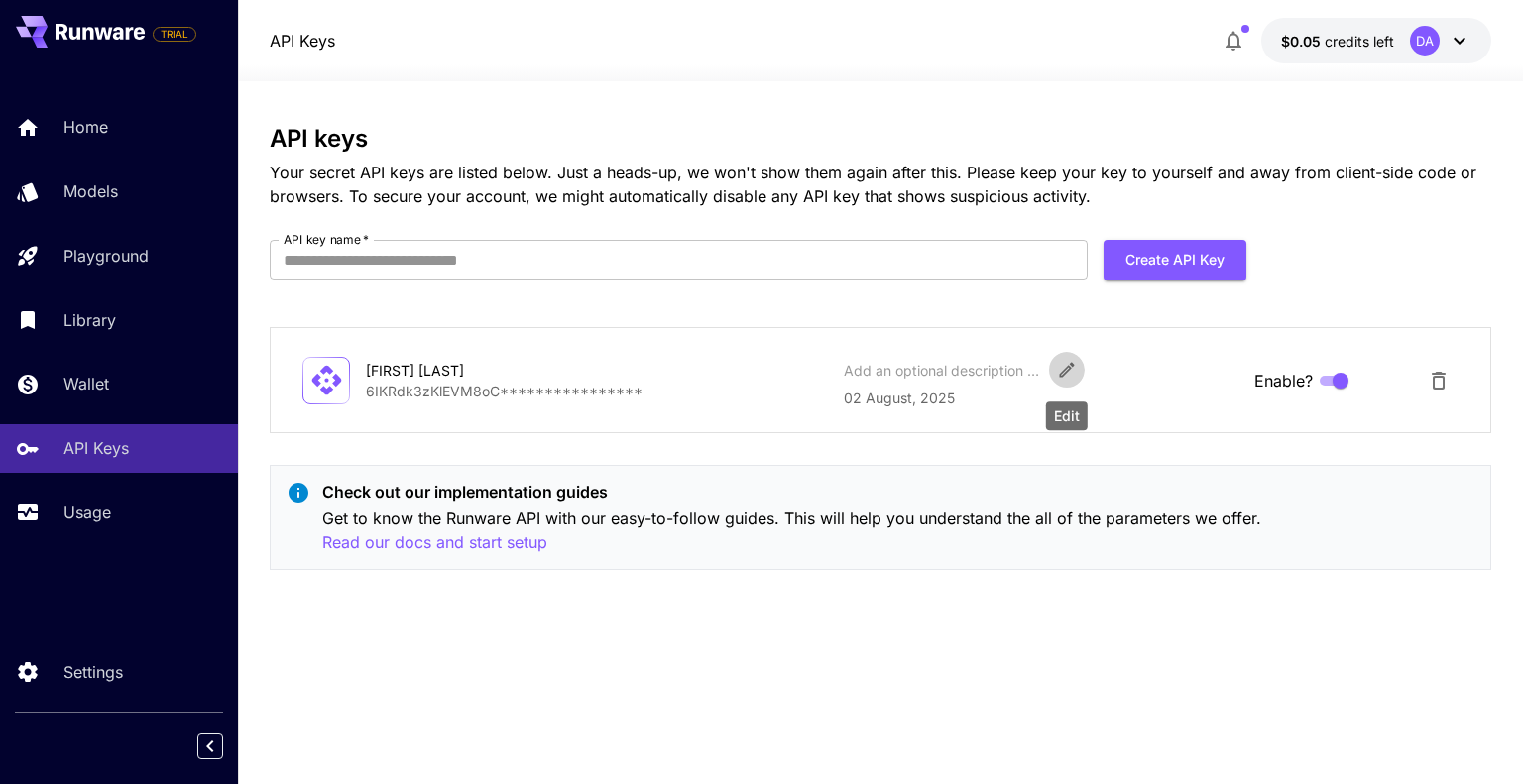 click at bounding box center (1067, 370) 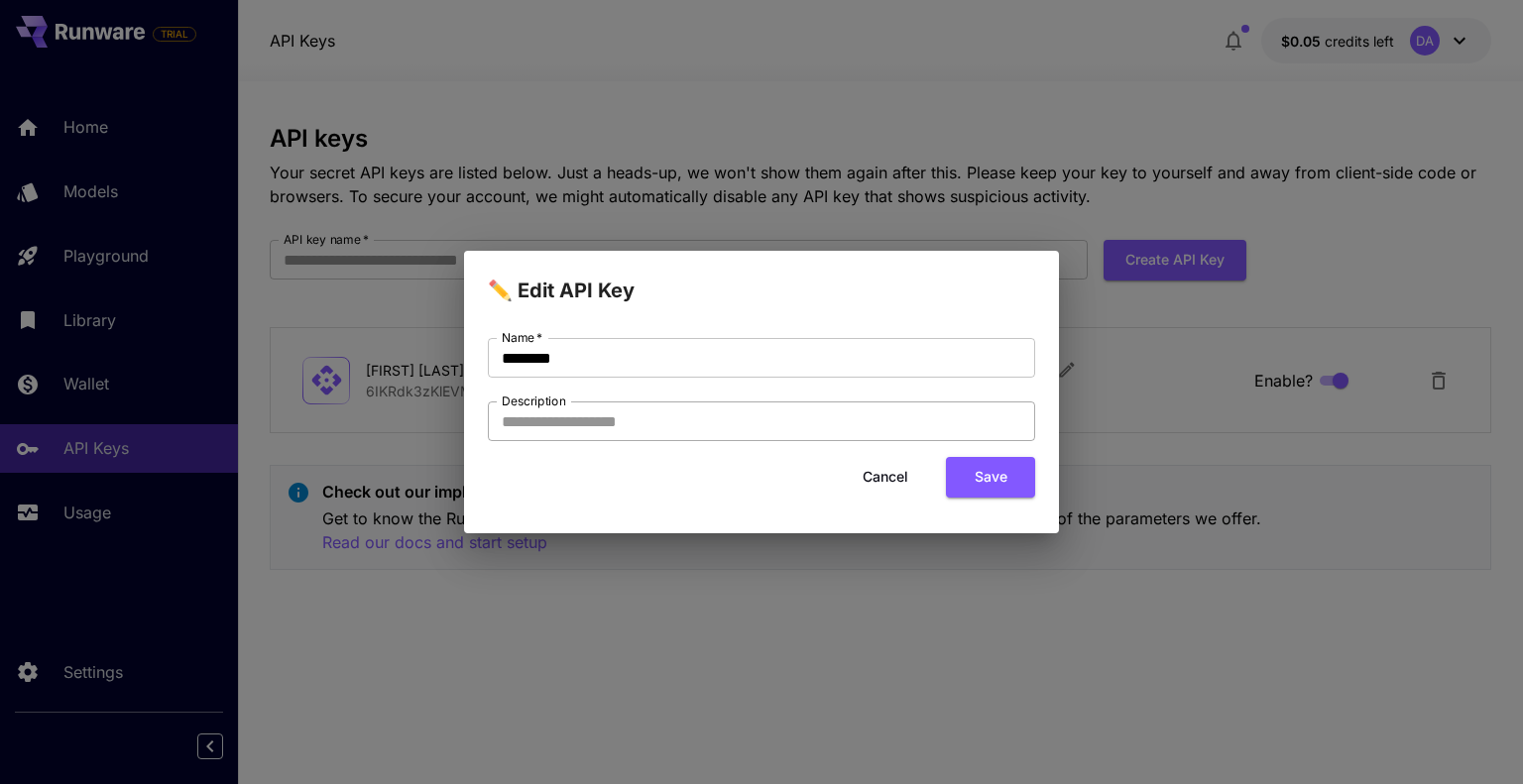 click on "Description" at bounding box center (762, 421) 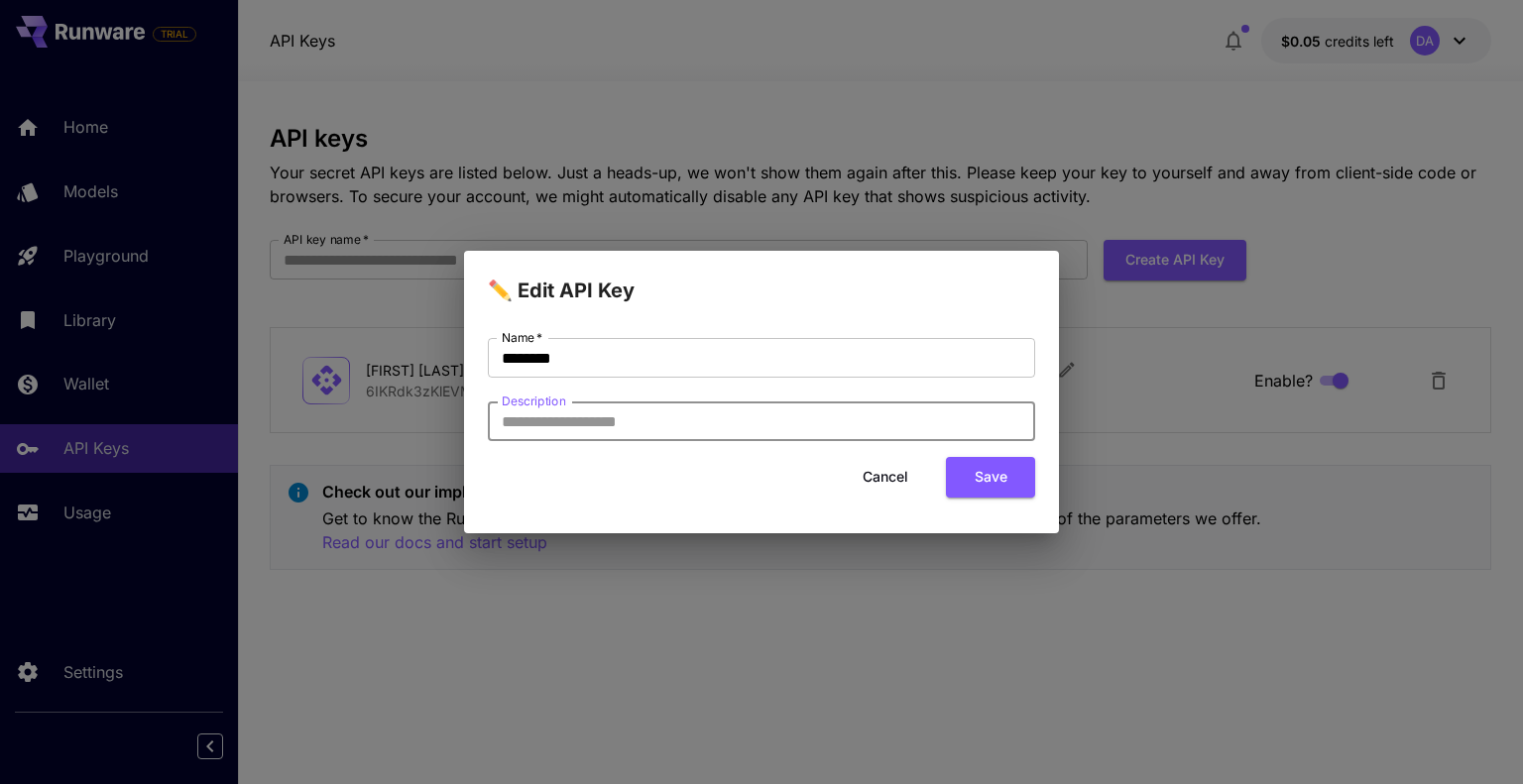click on "Cancel" at bounding box center [885, 477] 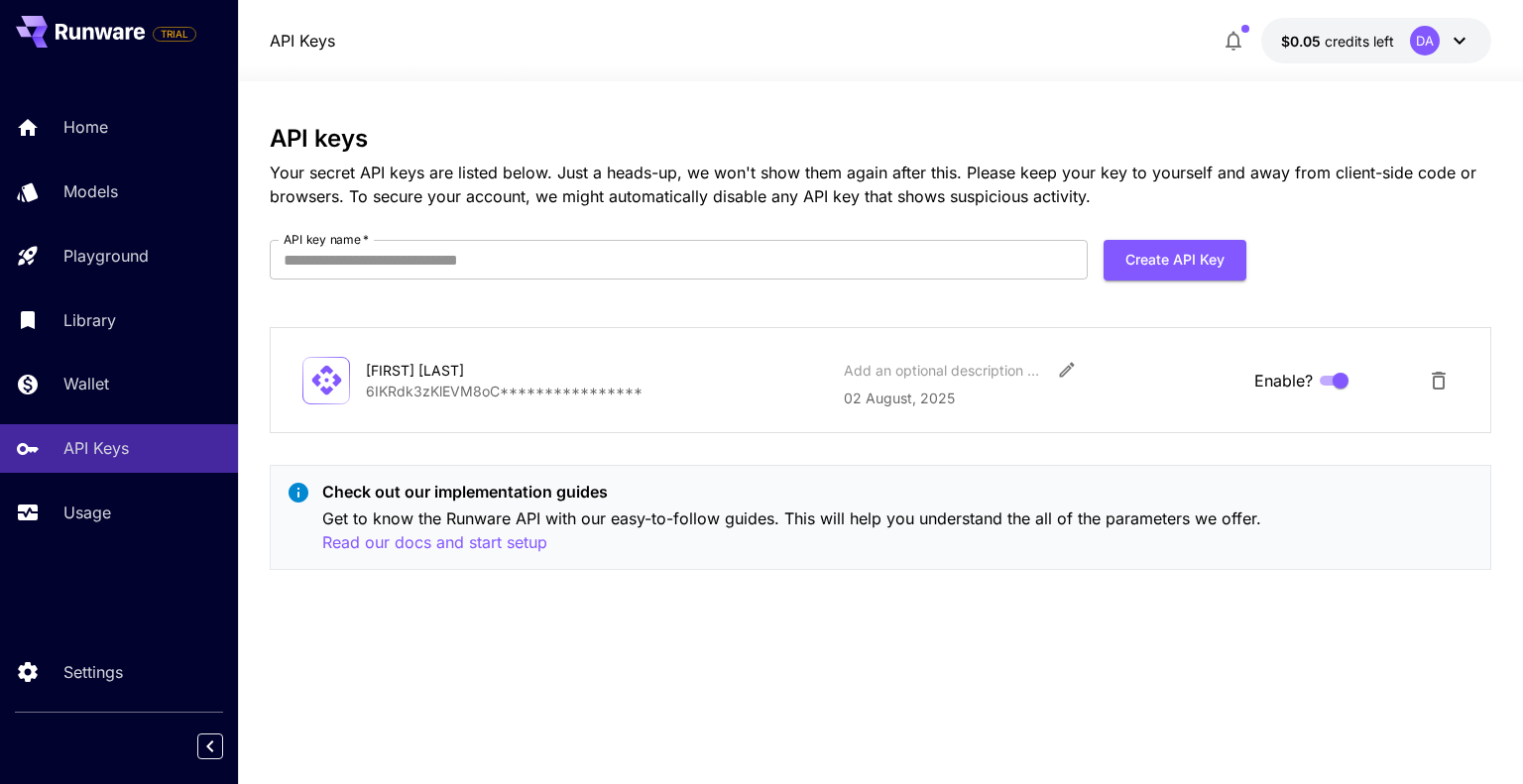 click on "02 August, 2025" at bounding box center (1040, 397) 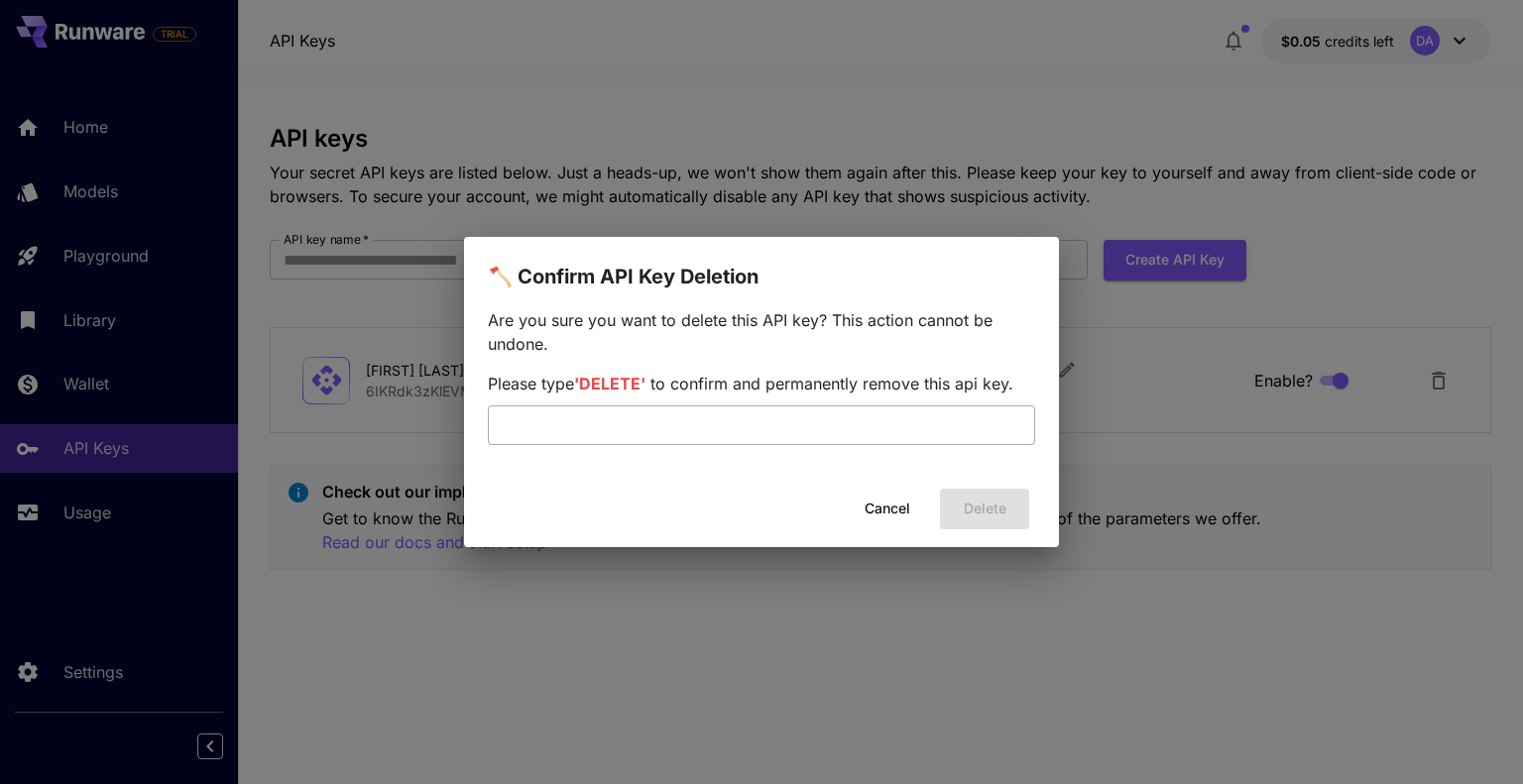 click at bounding box center [762, 425] 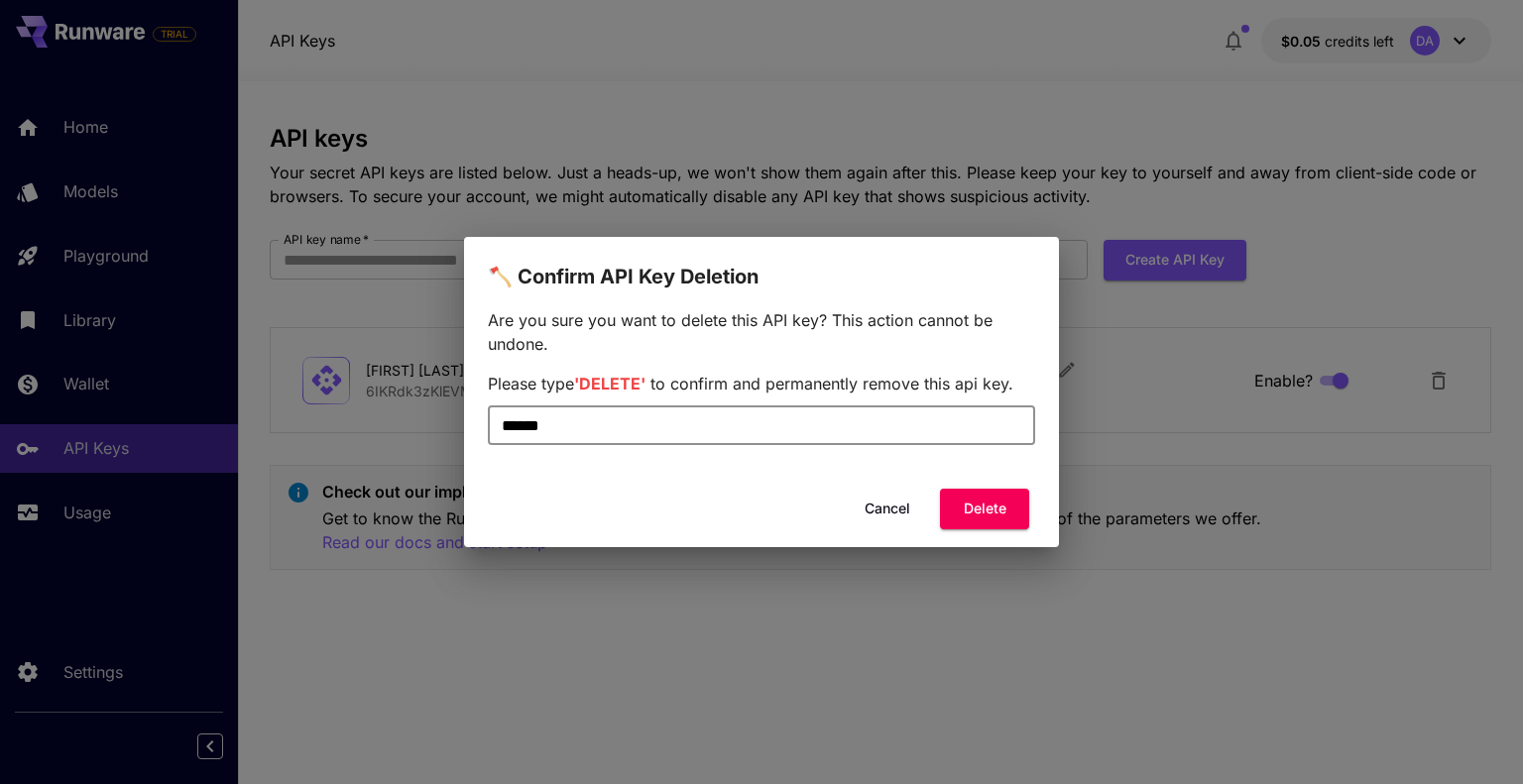 type on "******" 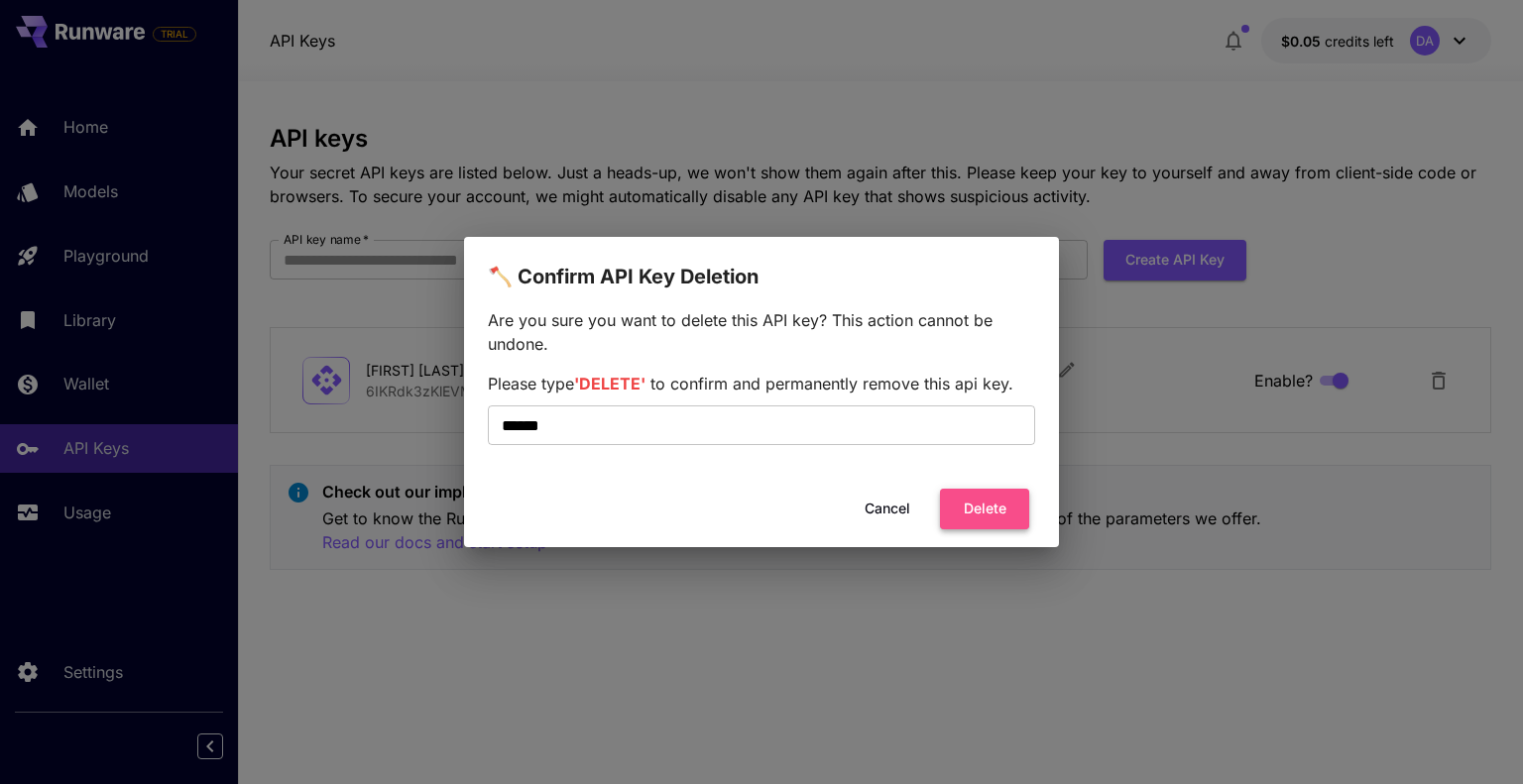 click on "Delete" at bounding box center (985, 508) 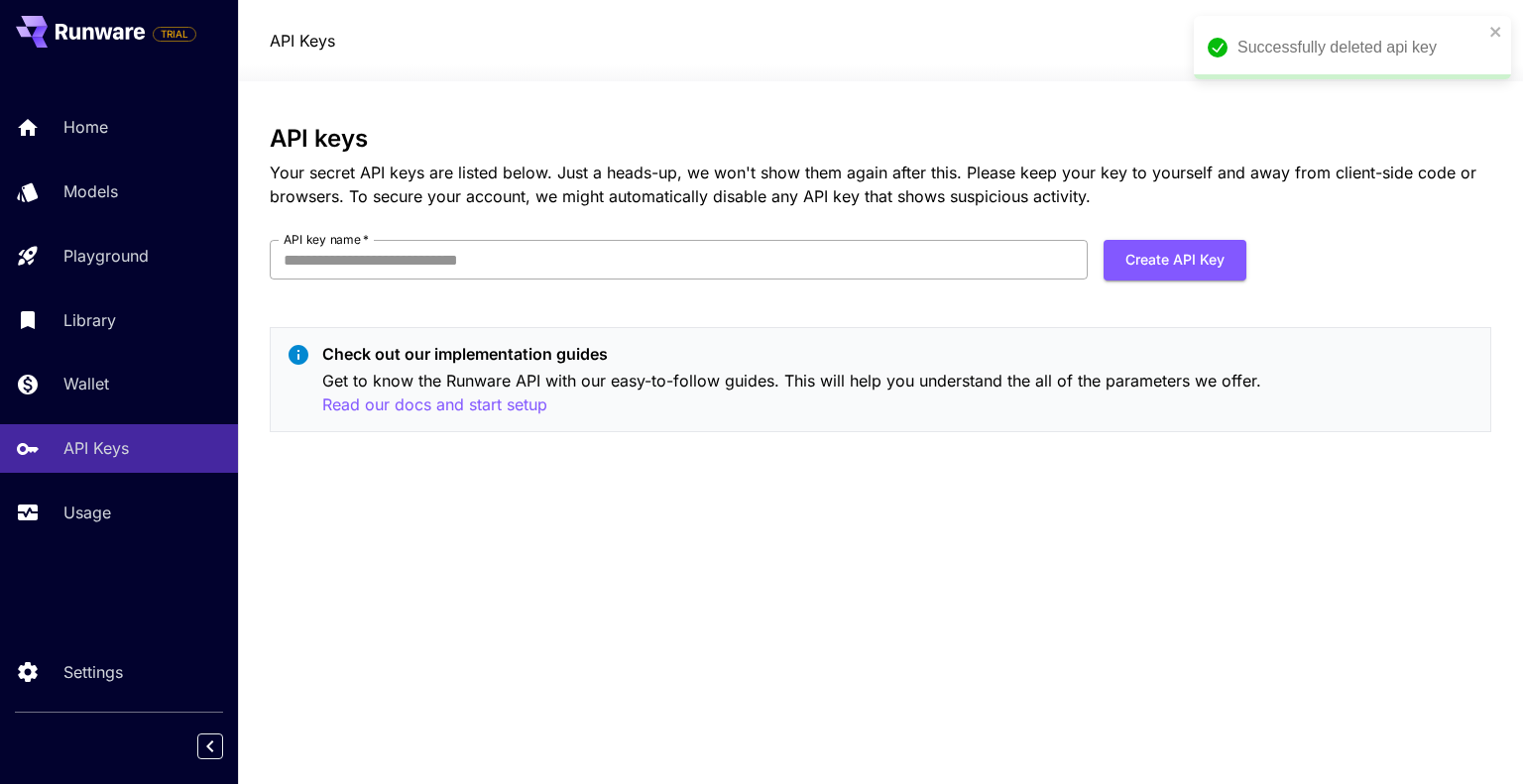 click on "API key name   *" at bounding box center (678, 260) 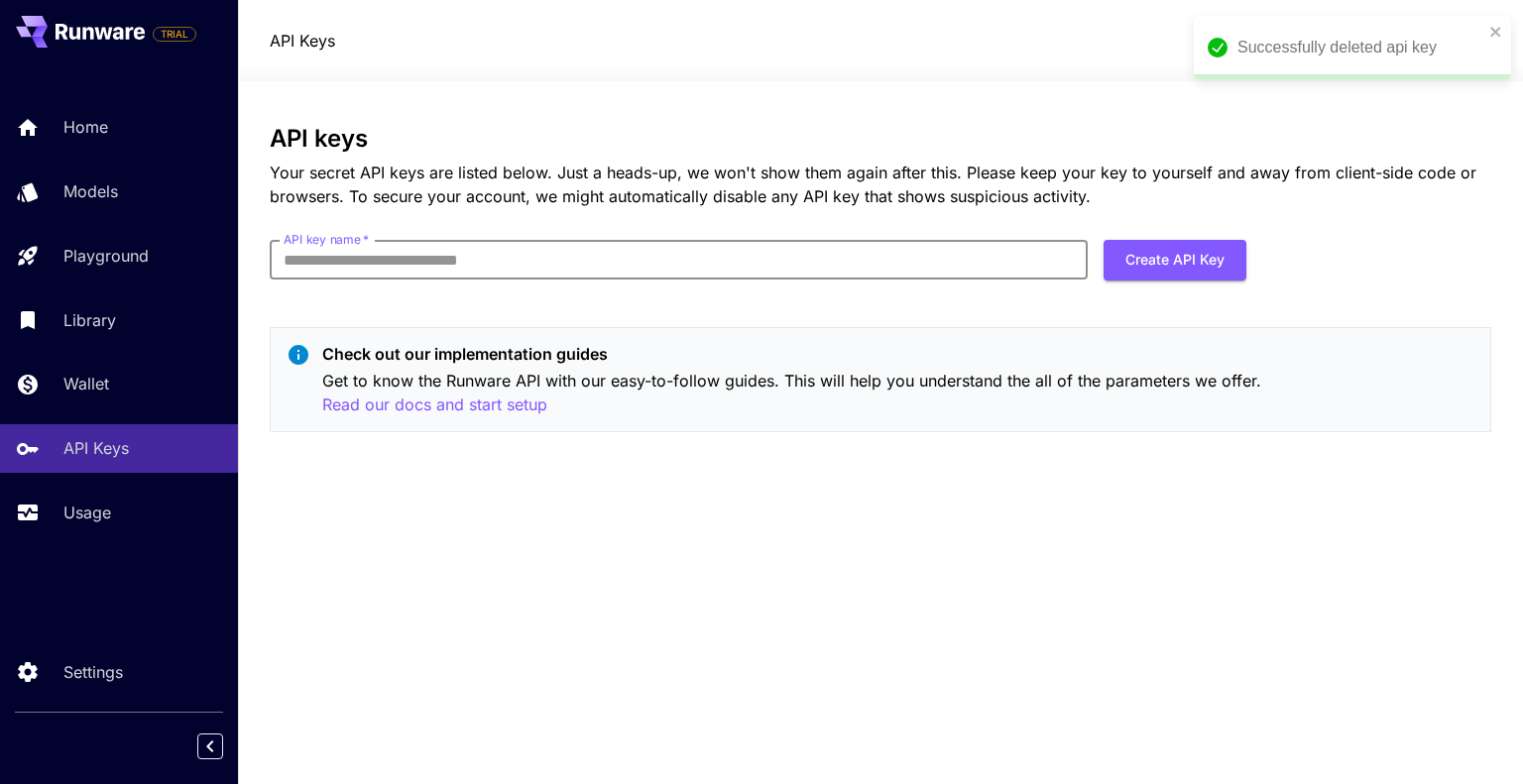type on "*" 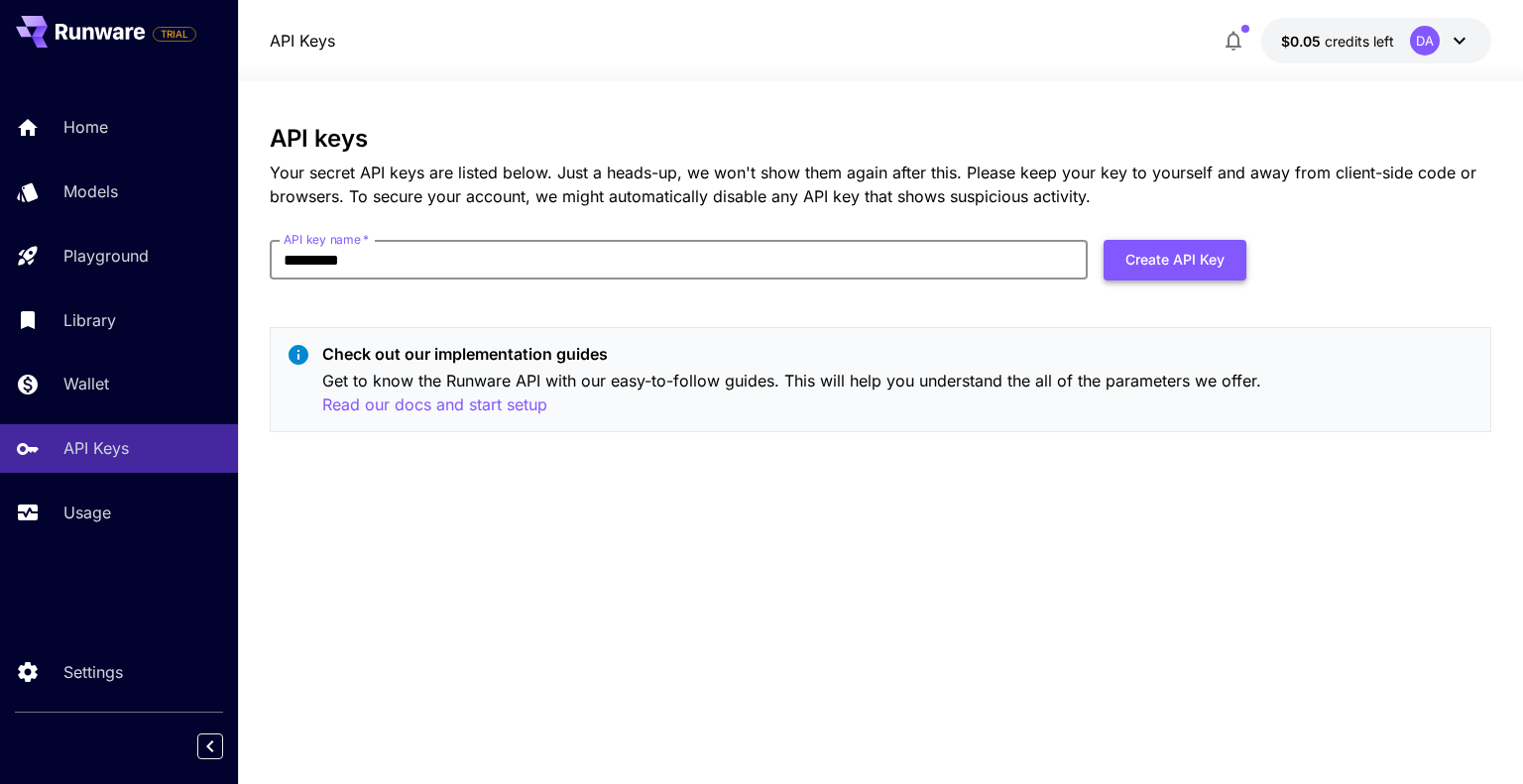 type on "*********" 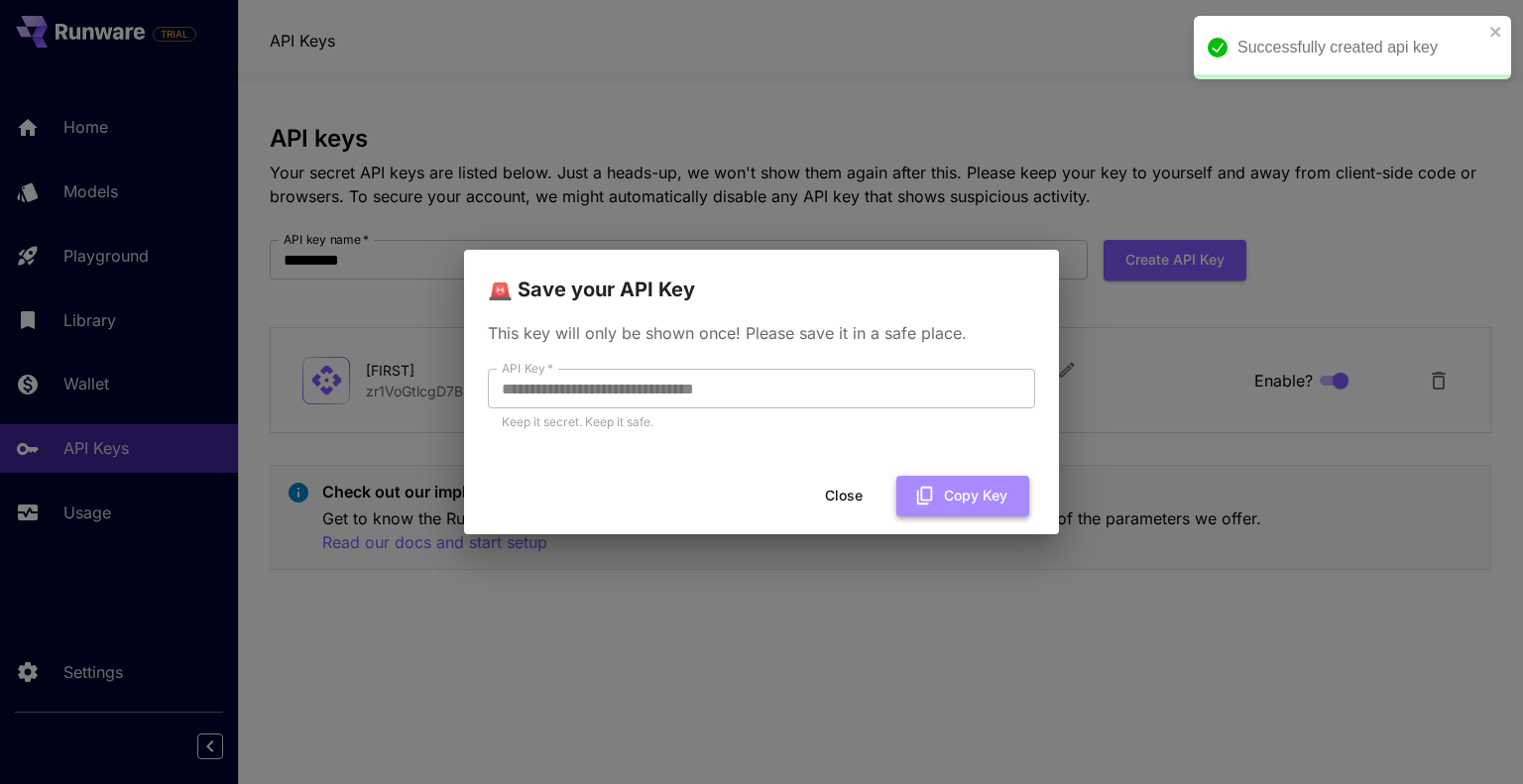 click on "Copy Key" at bounding box center [963, 496] 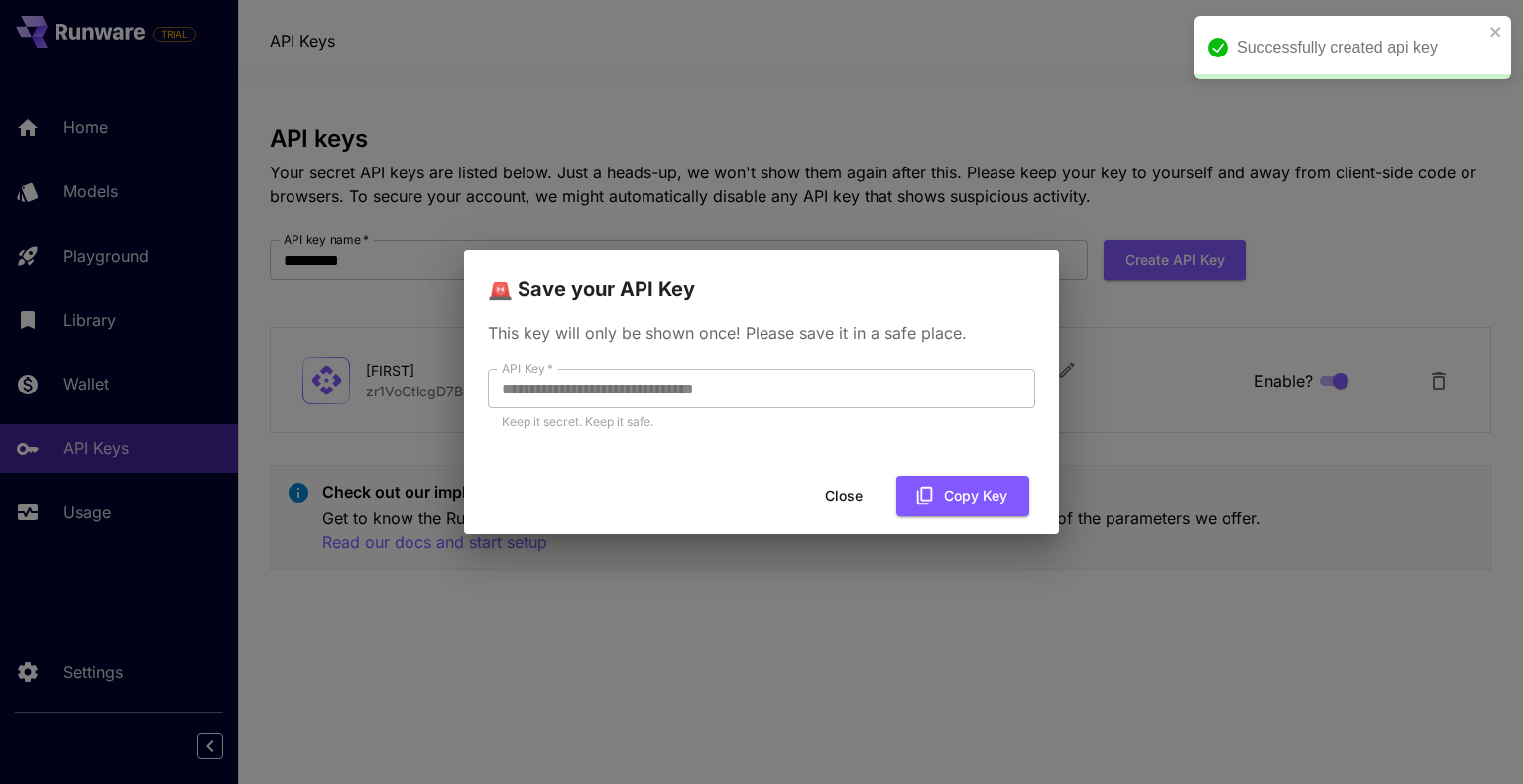 click on "**********" at bounding box center (762, 392) 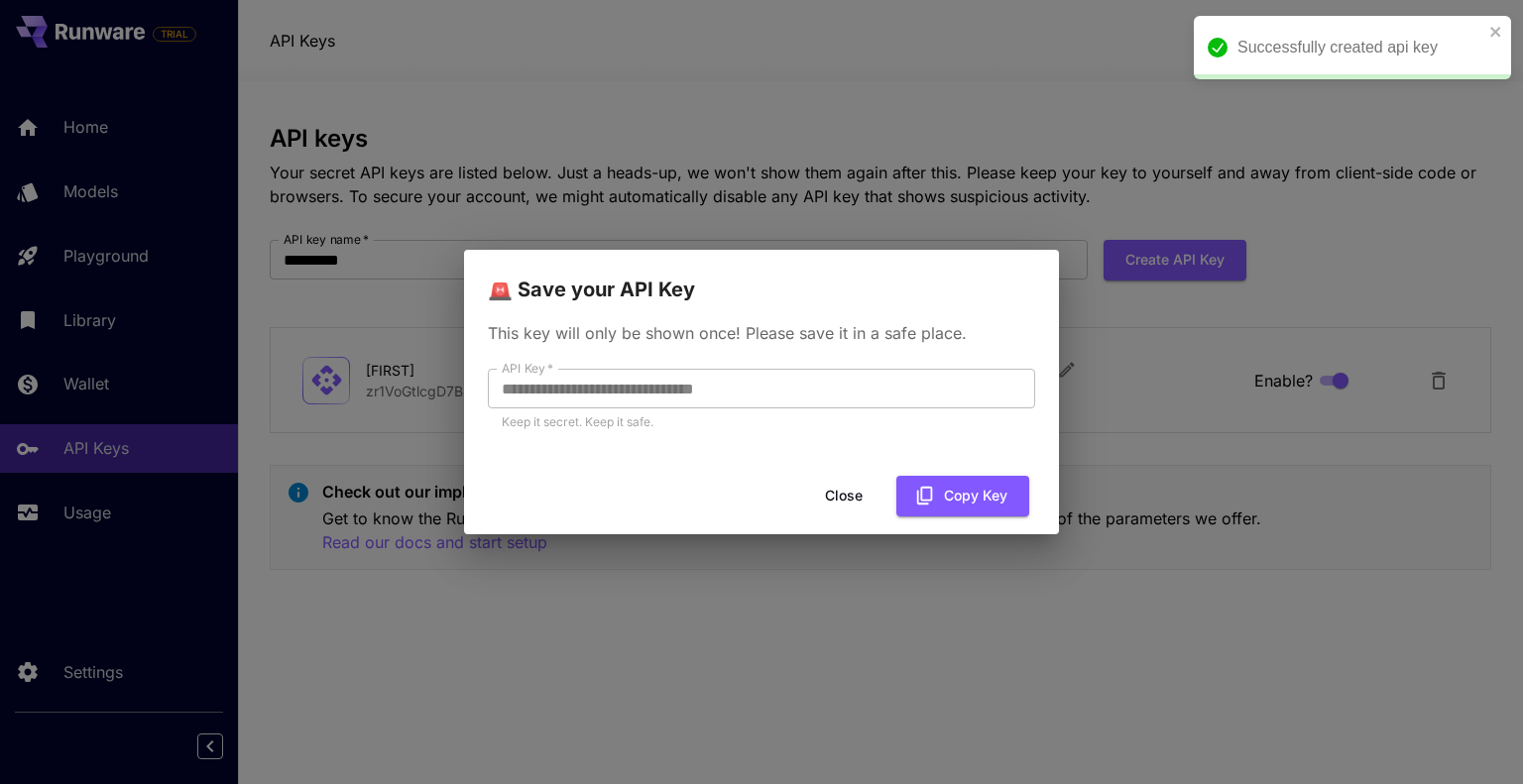 click on "Close" at bounding box center (844, 496) 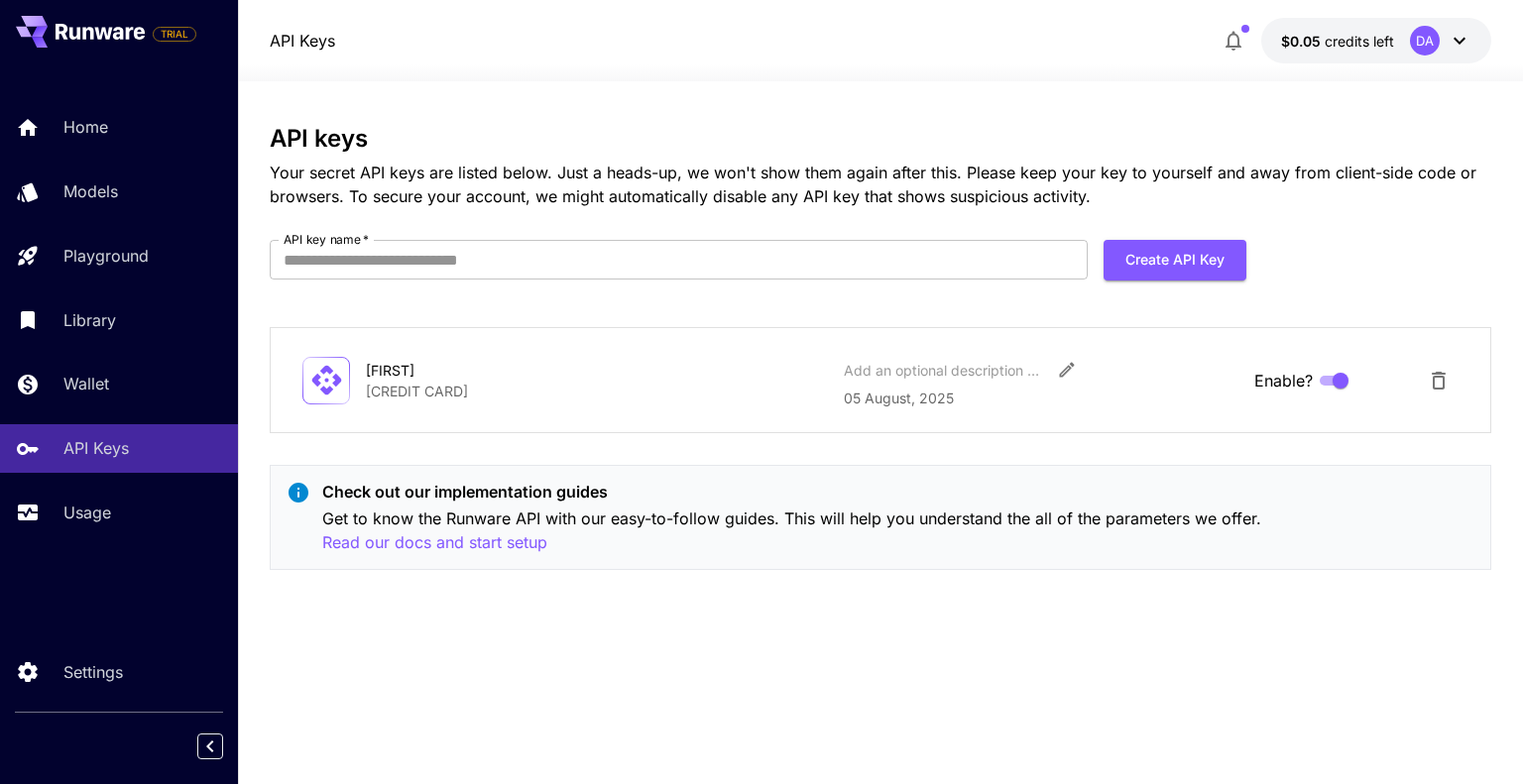 scroll, scrollTop: 0, scrollLeft: 0, axis: both 